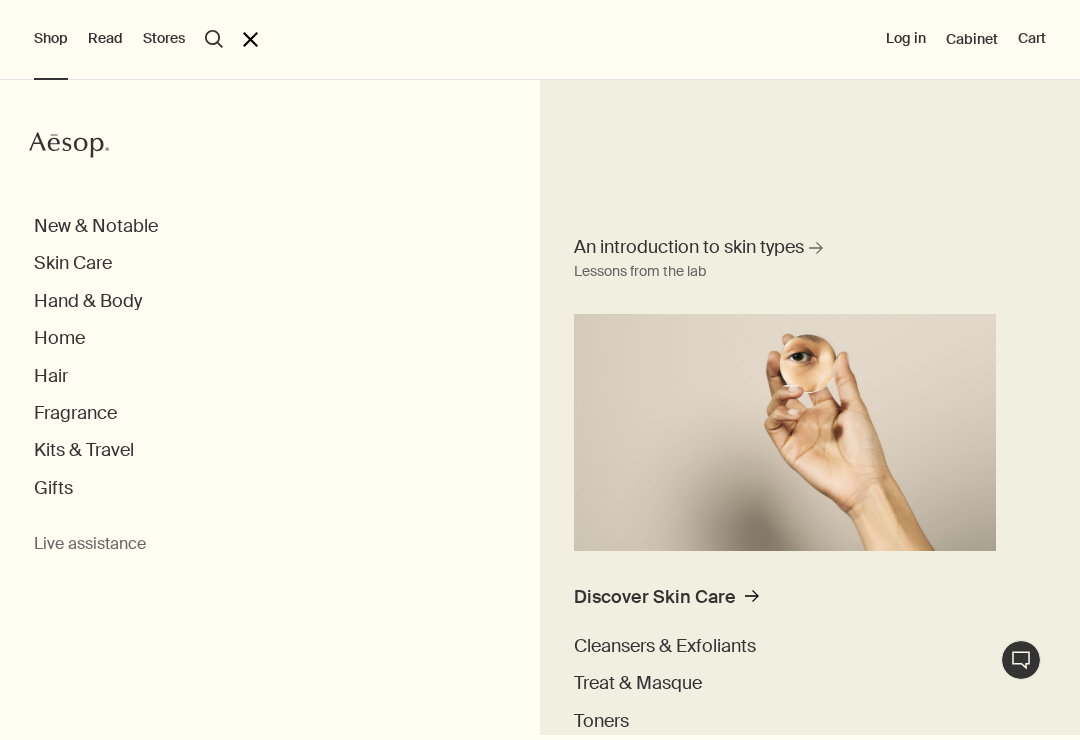 scroll, scrollTop: 0, scrollLeft: 0, axis: both 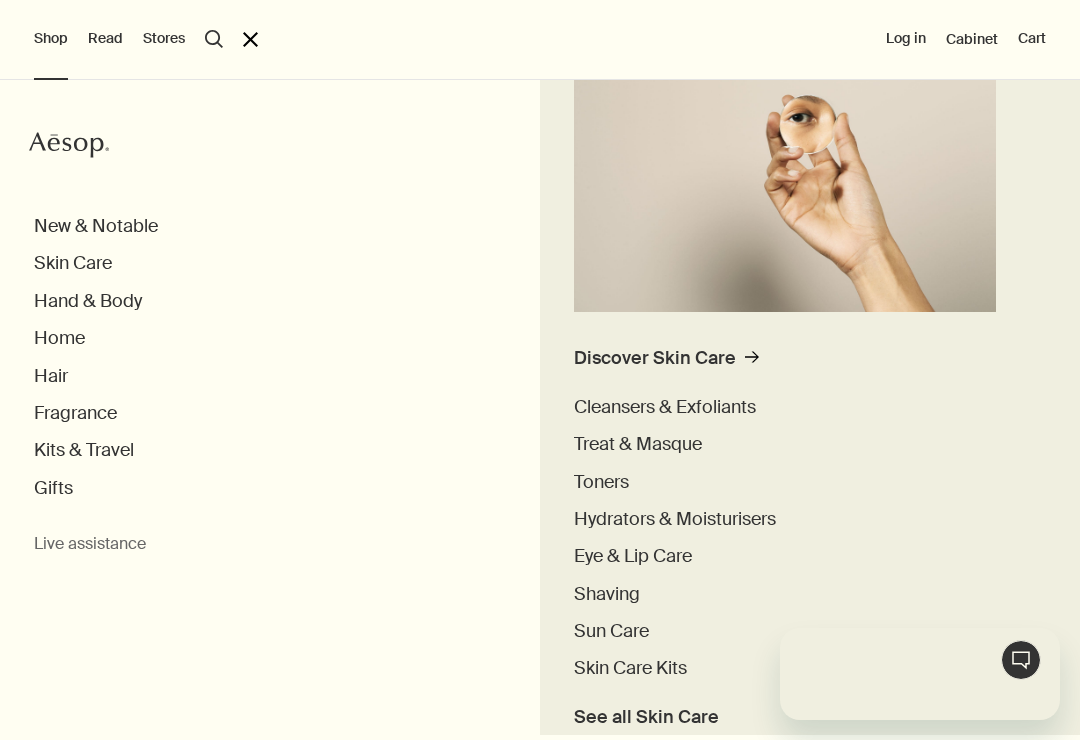 click on "Treat & Masque" at bounding box center [638, 444] 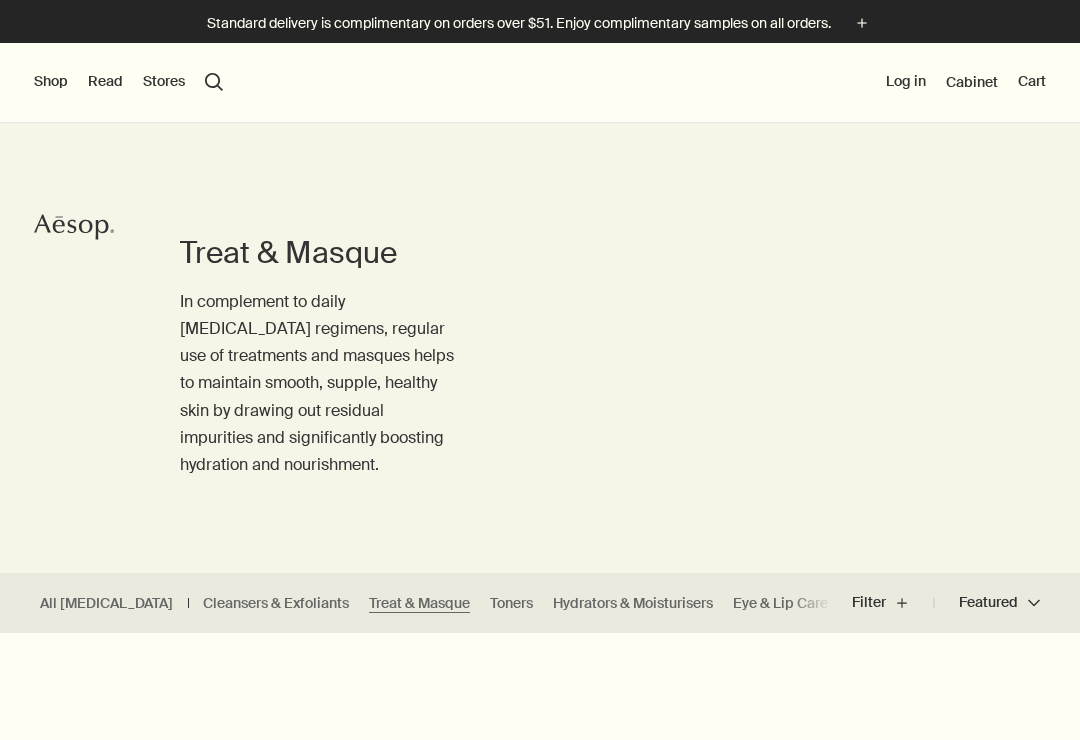 scroll, scrollTop: 0, scrollLeft: 0, axis: both 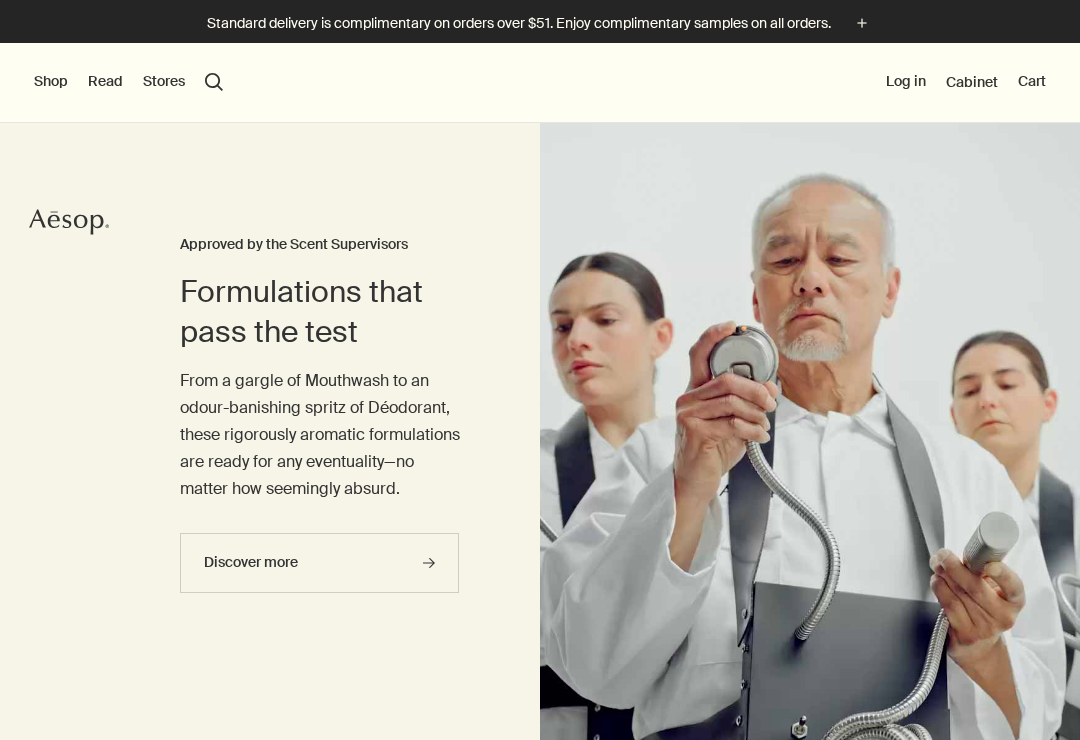 click on "Shop" at bounding box center (51, 82) 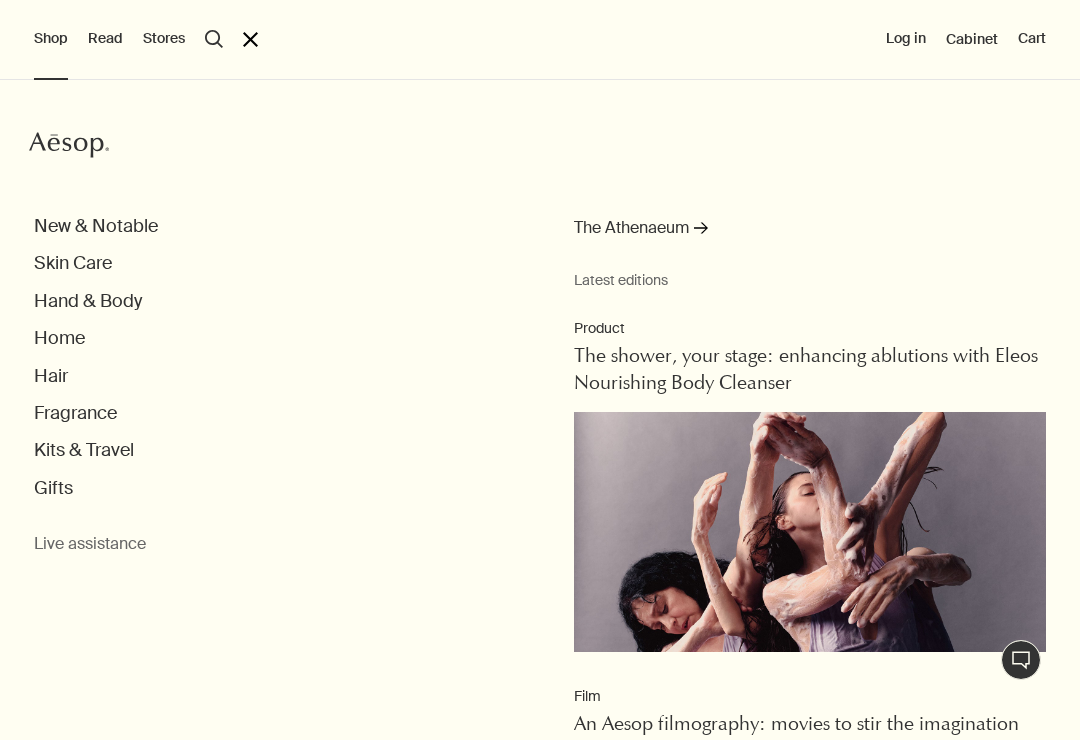 click on "Skin Care" at bounding box center (73, 263) 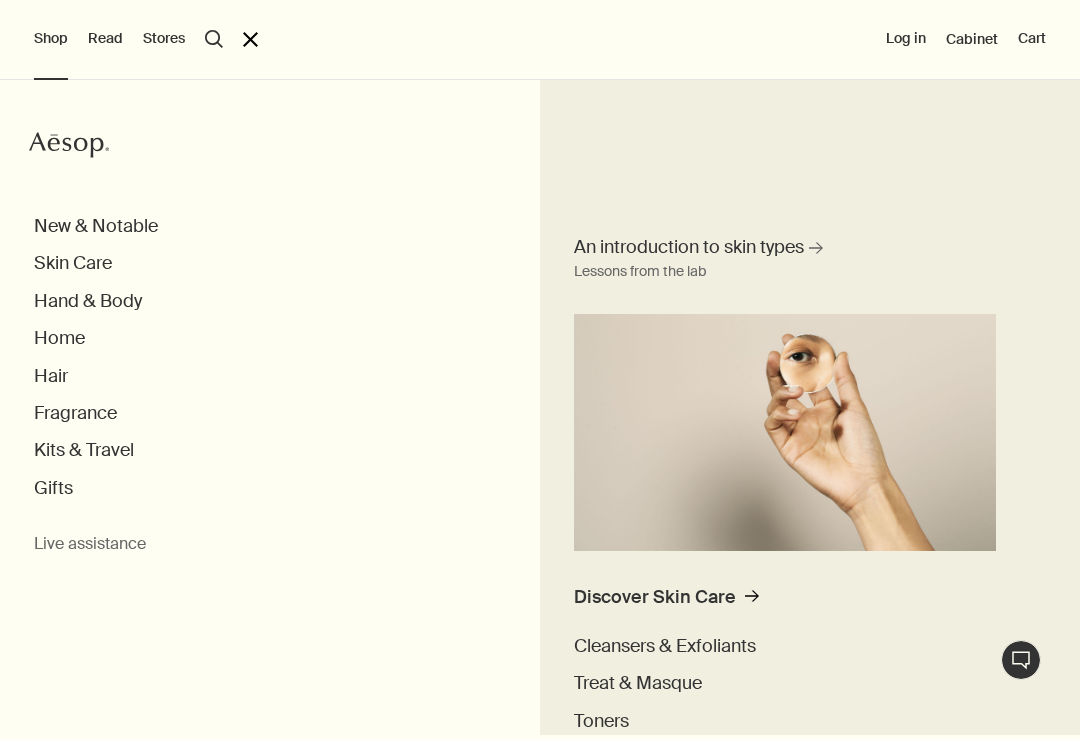 click on "Skin Care" at bounding box center [73, 263] 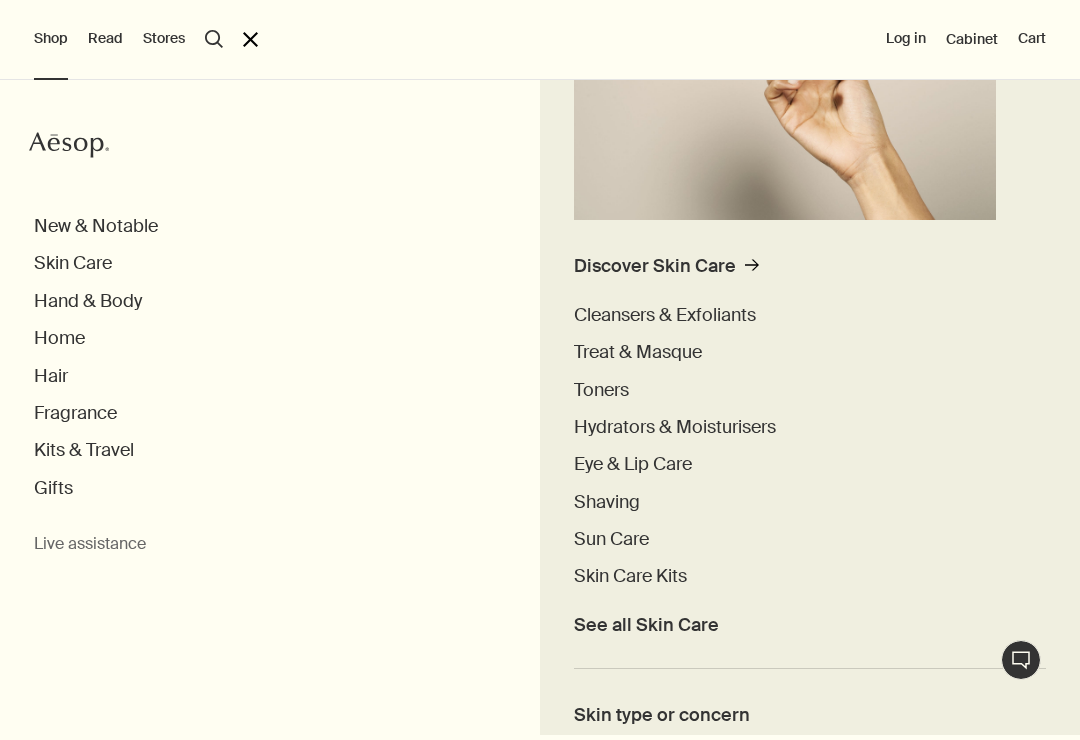 scroll, scrollTop: 334, scrollLeft: 0, axis: vertical 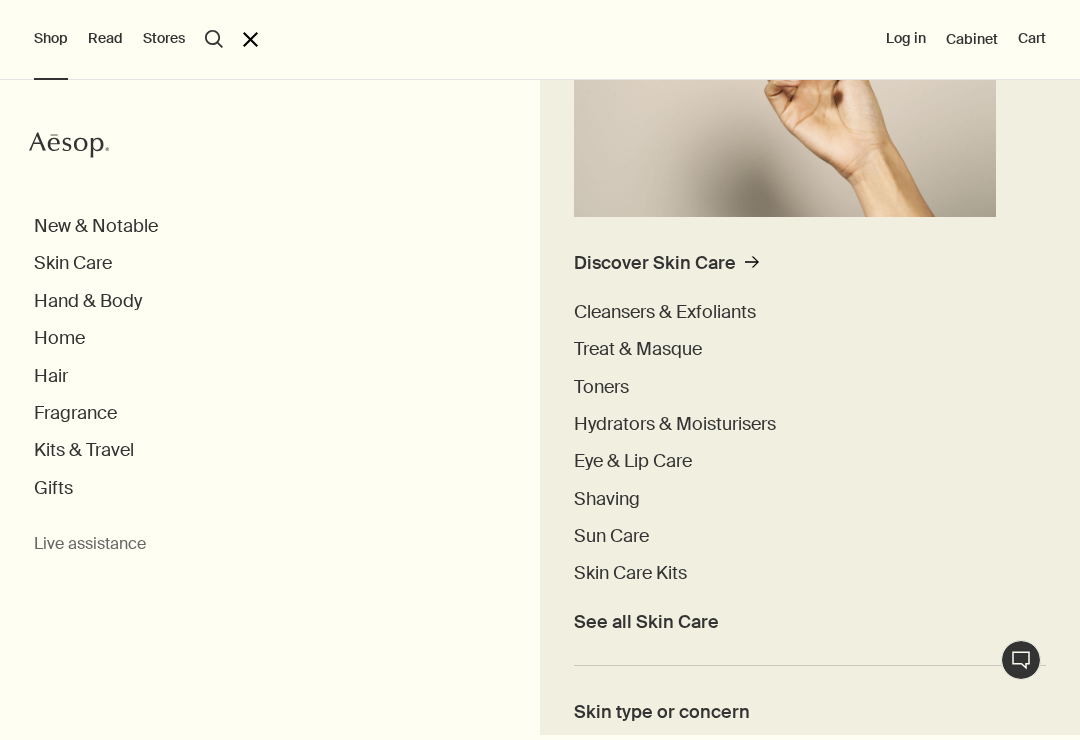 click on "Hydrators & Moisturisers" at bounding box center (675, 424) 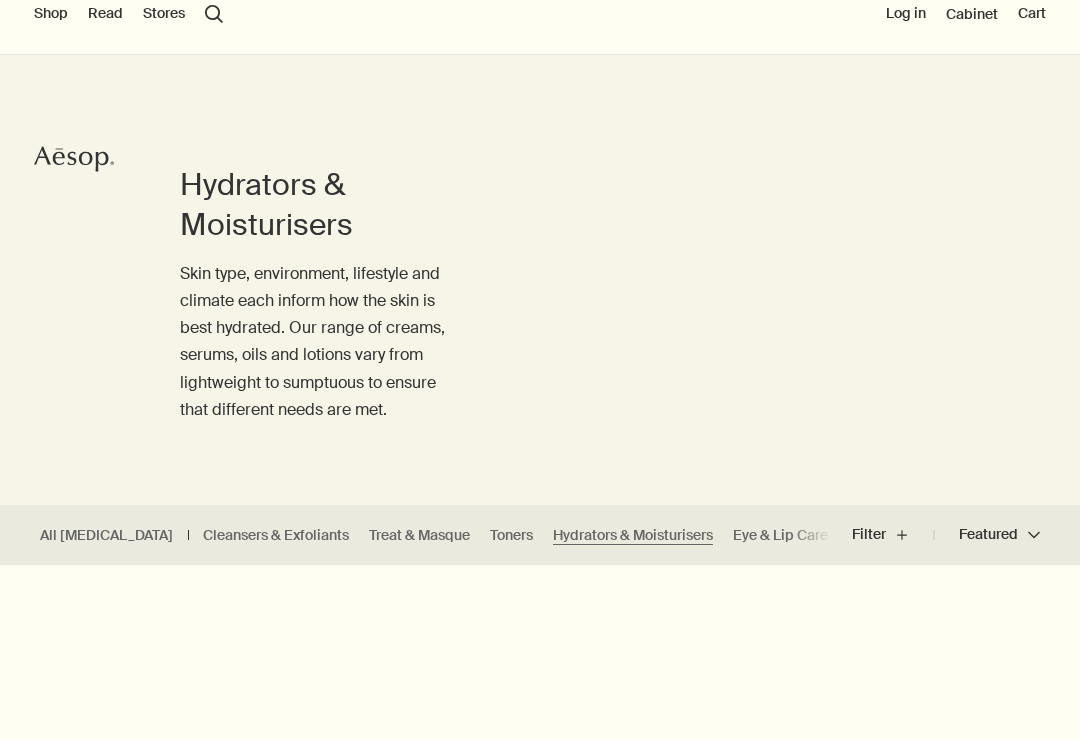 scroll, scrollTop: 0, scrollLeft: 0, axis: both 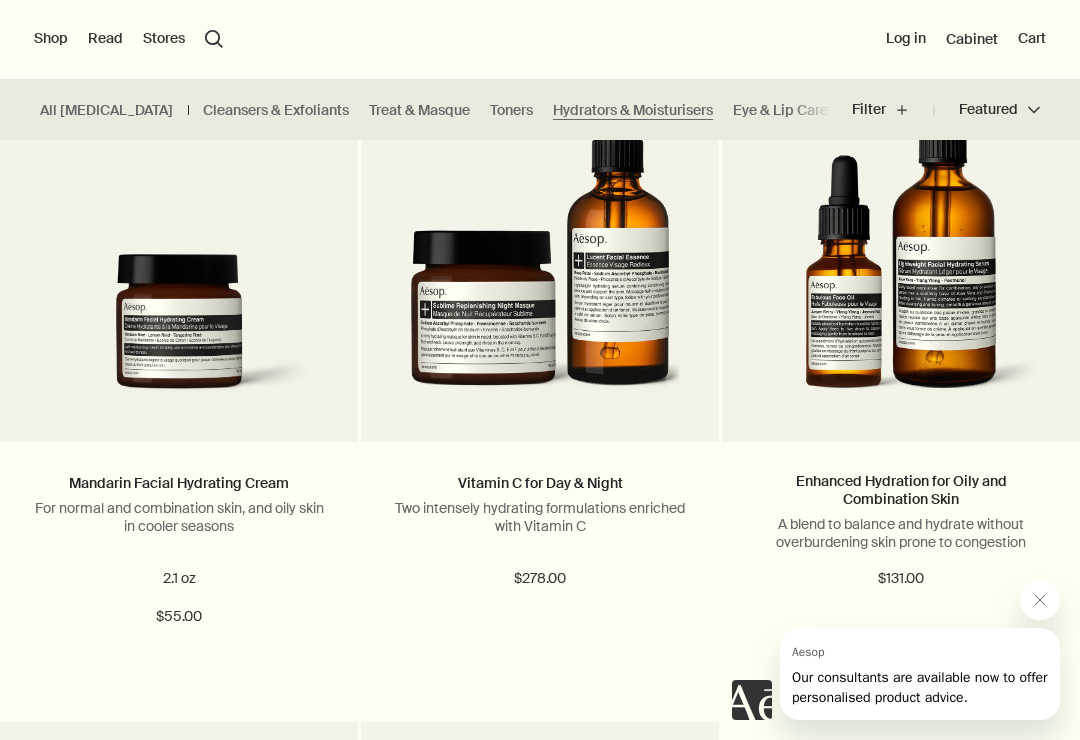 click on "For normal and combination skin, and oily skin in cooler seasons" at bounding box center (179, 517) 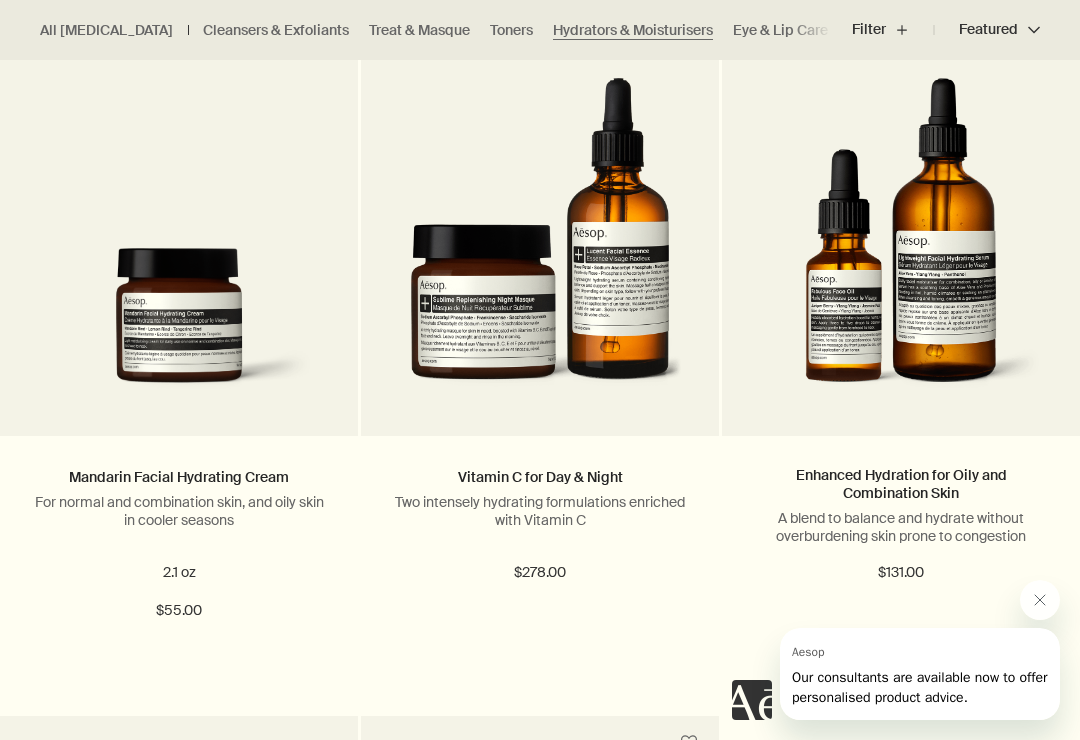 scroll, scrollTop: 4147, scrollLeft: 0, axis: vertical 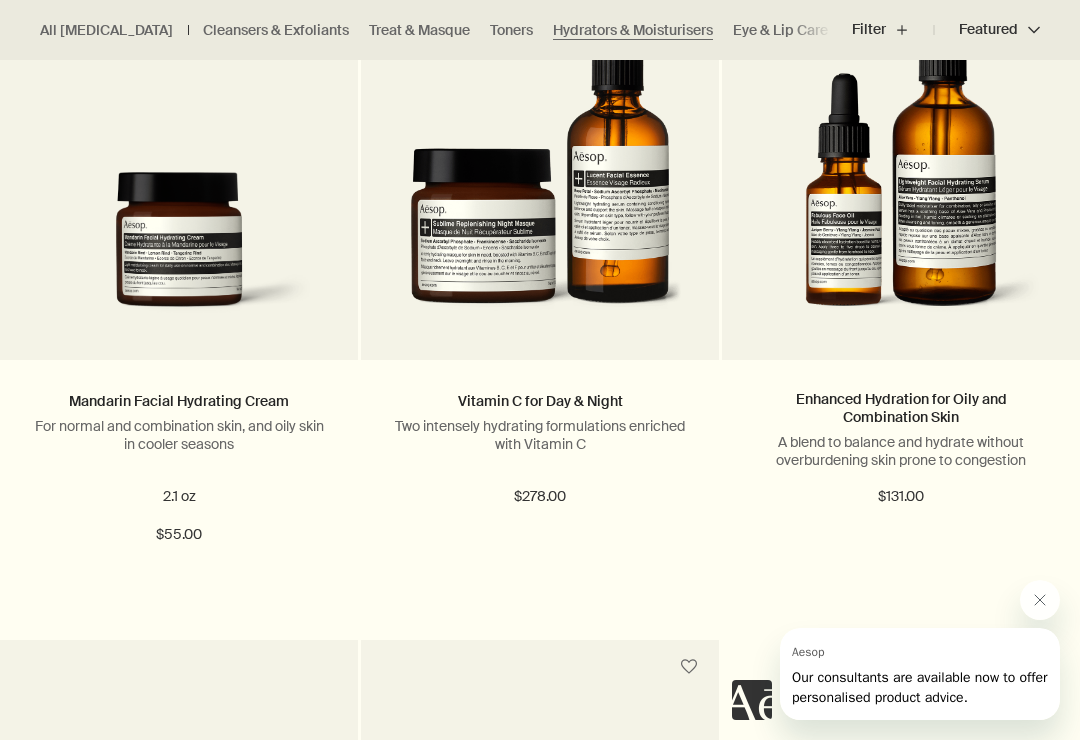 click on "Mandarin Facial Hydrating Cream" at bounding box center (179, 401) 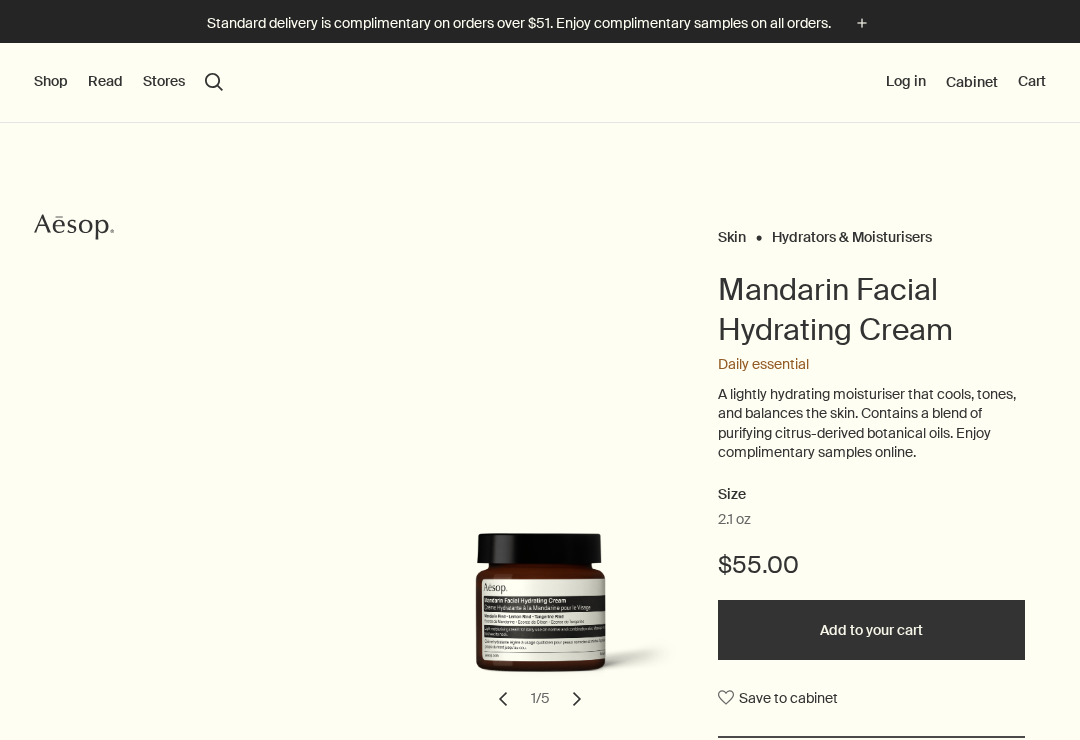 scroll, scrollTop: 0, scrollLeft: 0, axis: both 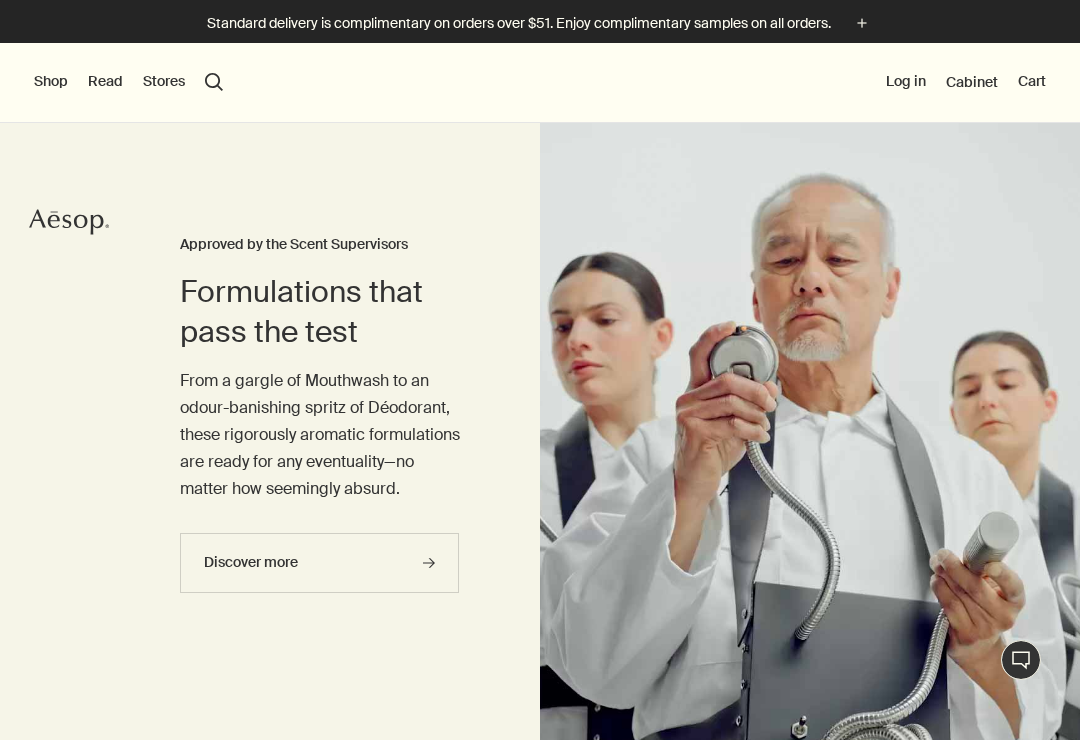 click on "Shop" at bounding box center (51, 82) 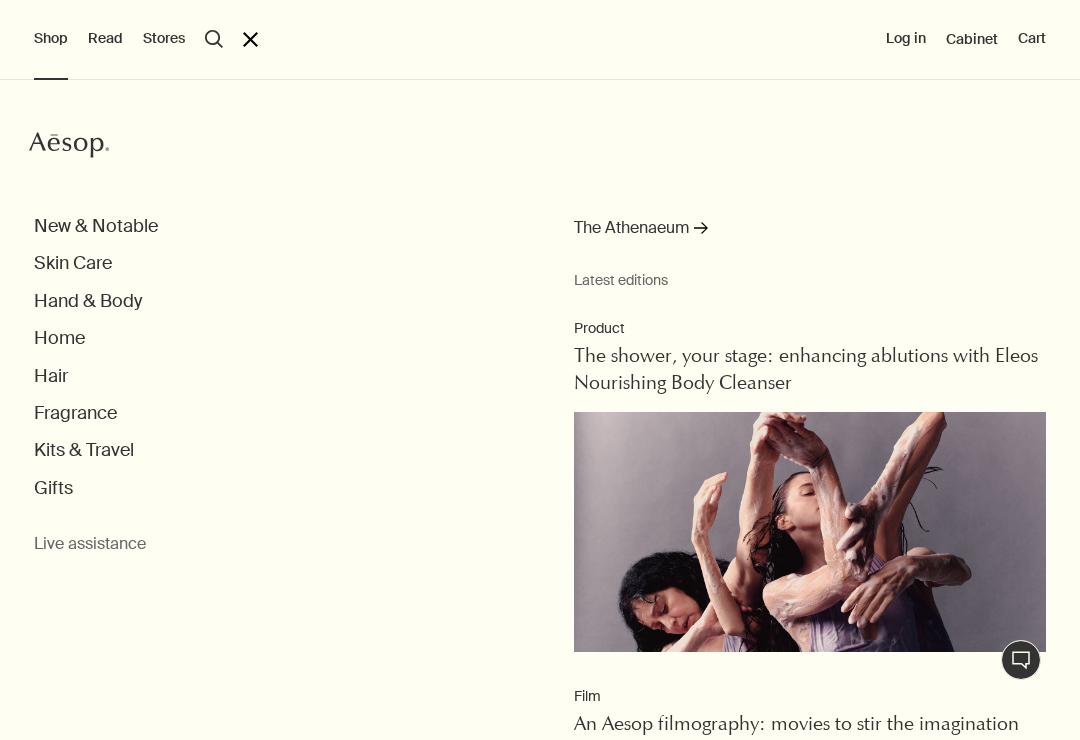 click on "Skin Care" at bounding box center (73, 263) 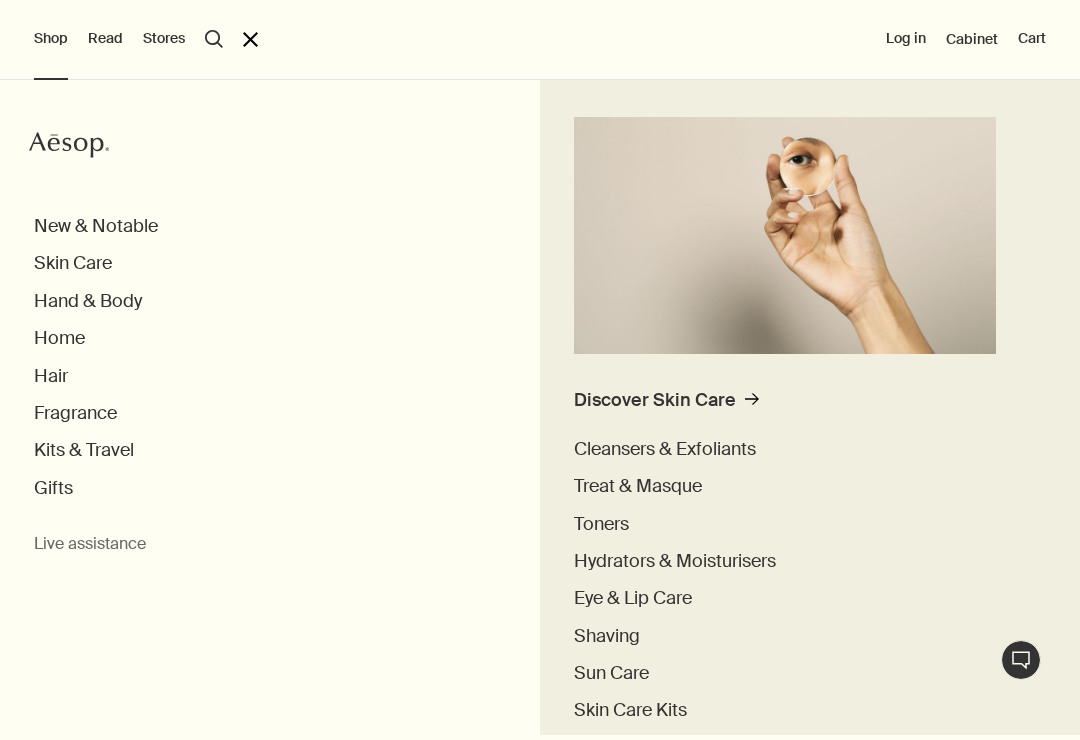 scroll, scrollTop: 203, scrollLeft: 0, axis: vertical 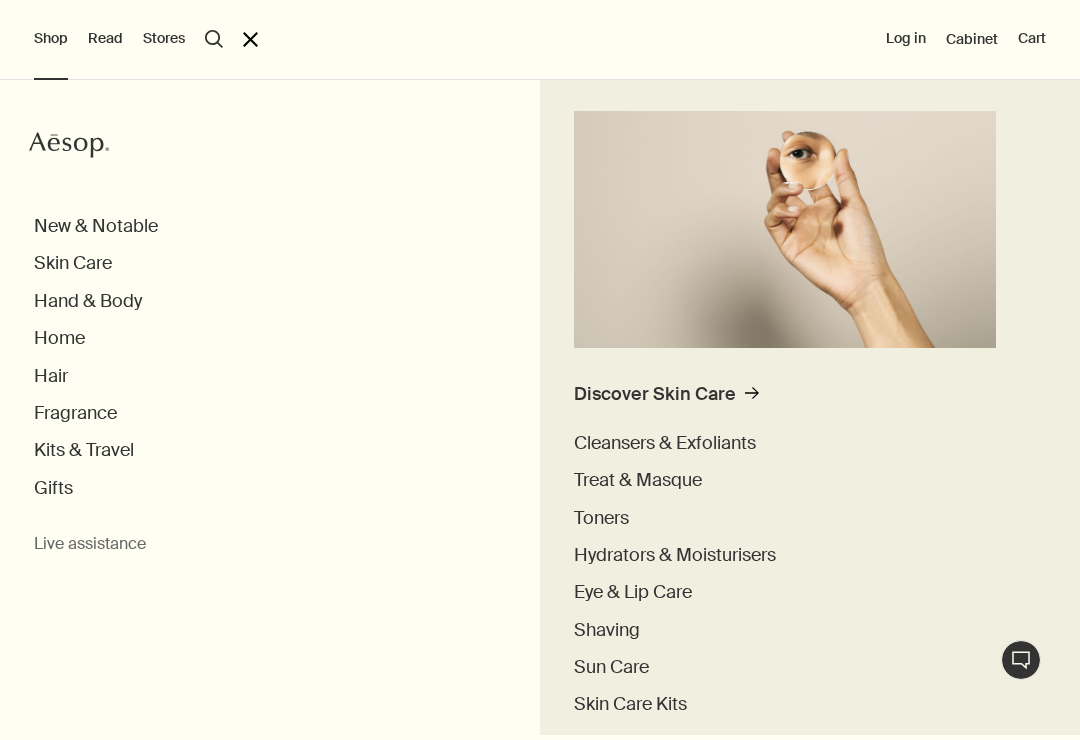 click on "Cleansers & Exfoliants" at bounding box center (665, 443) 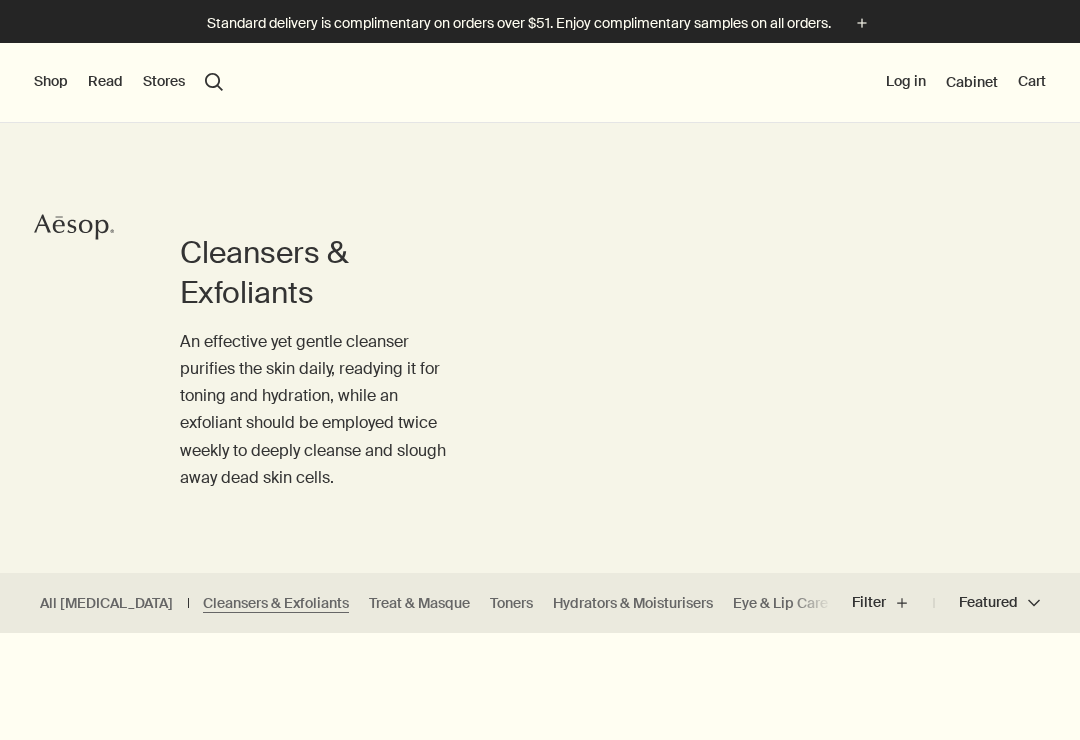 scroll, scrollTop: 0, scrollLeft: 0, axis: both 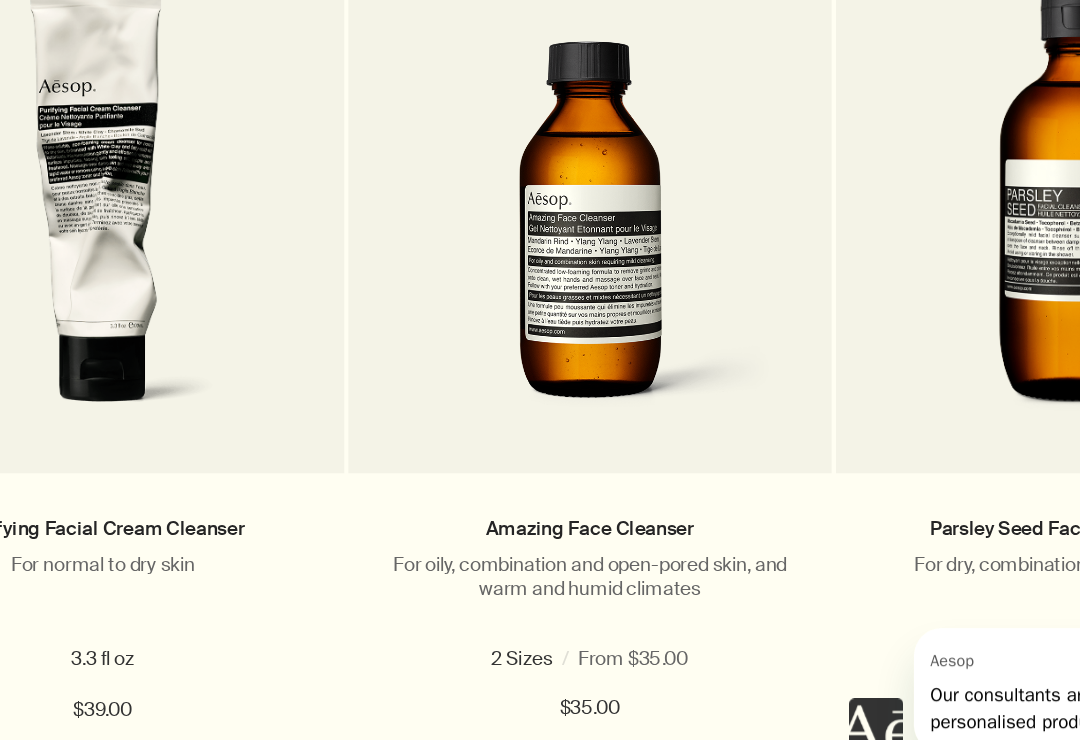 click on "For oily, combination and open-pored skin, and warm and humid climates" at bounding box center (540, 589) 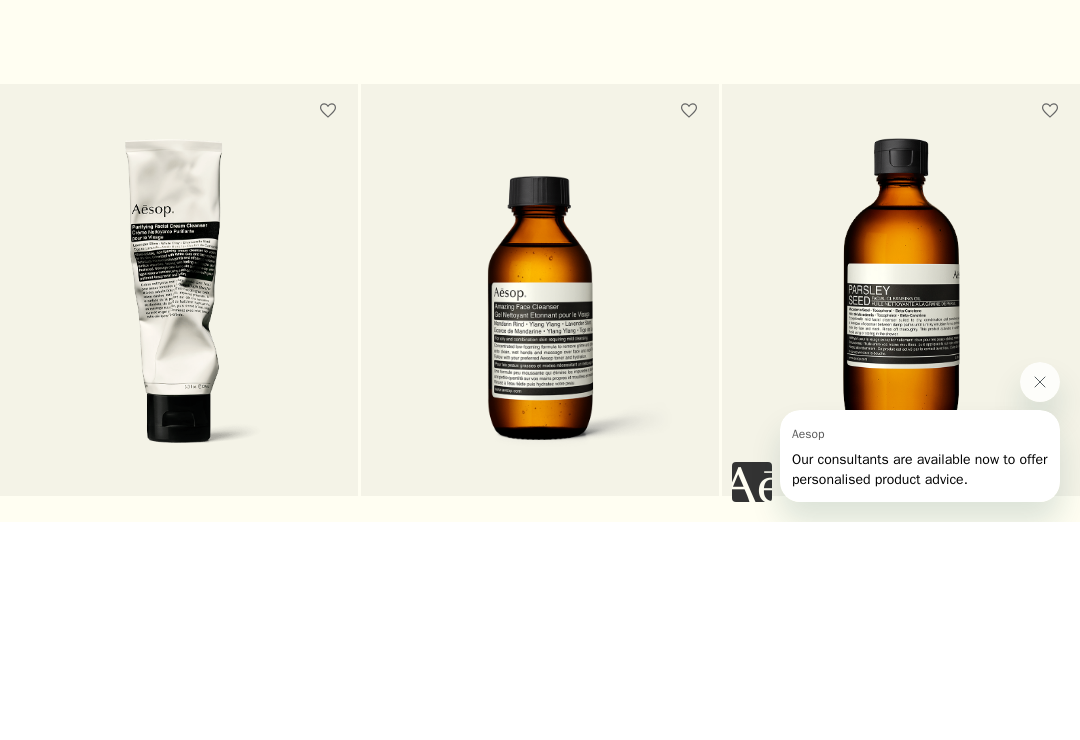 scroll, scrollTop: 1242, scrollLeft: 0, axis: vertical 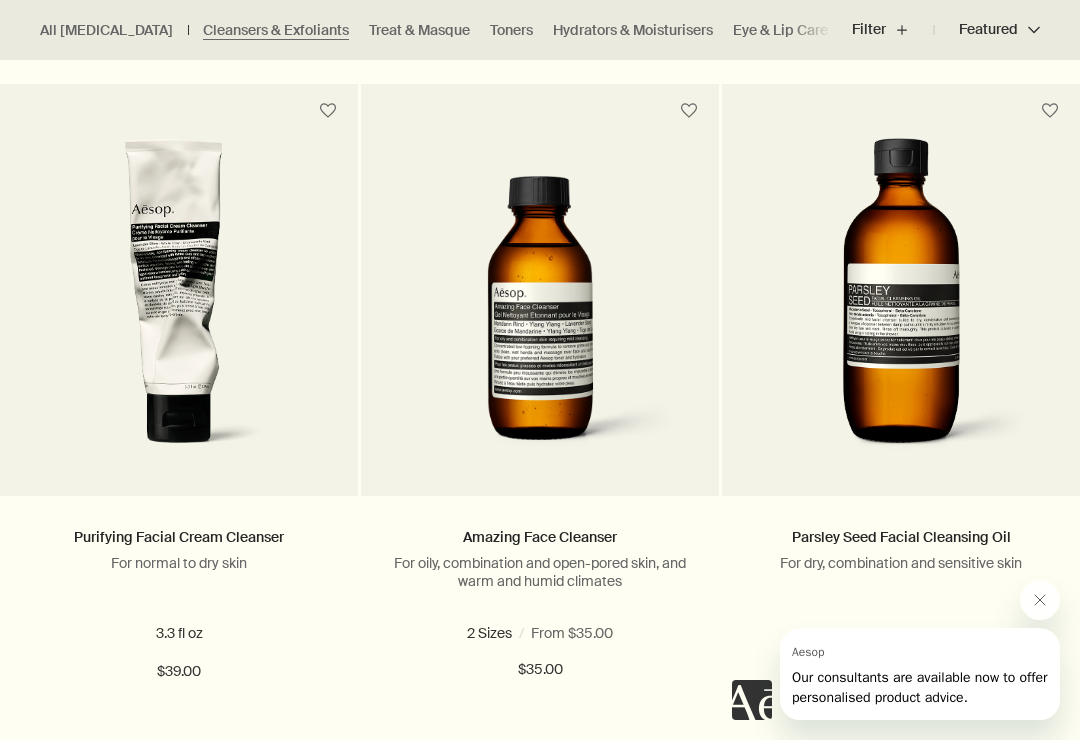 click on "Amazing Face Cleanser" at bounding box center [540, 537] 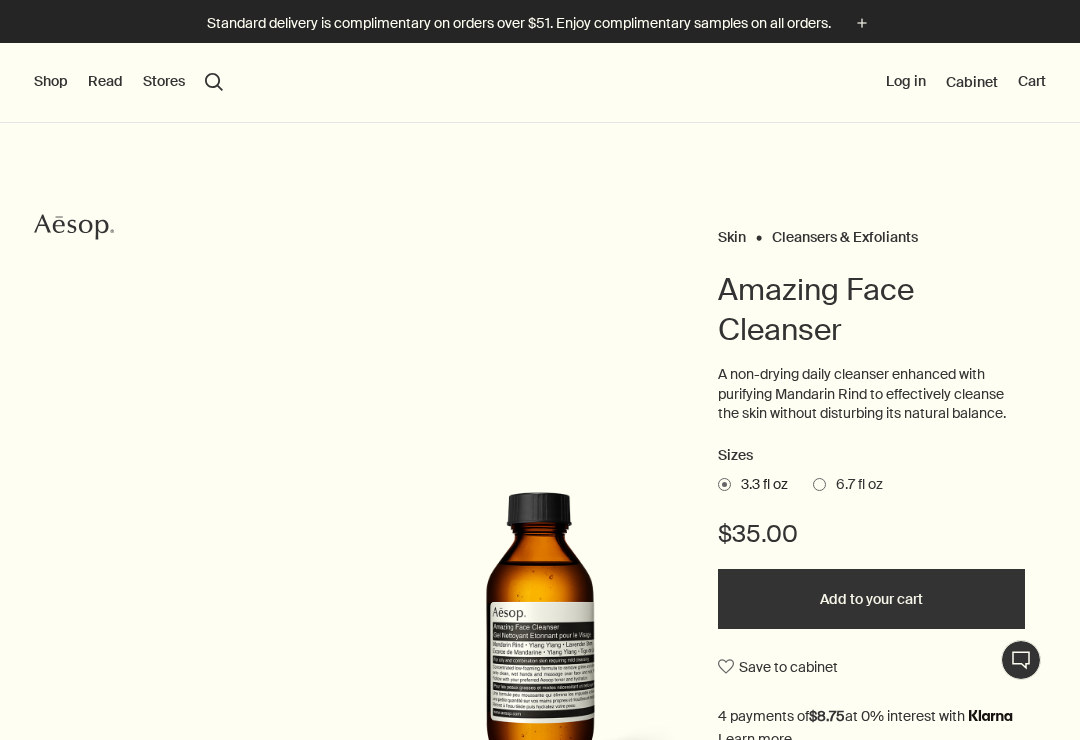 scroll, scrollTop: 0, scrollLeft: 0, axis: both 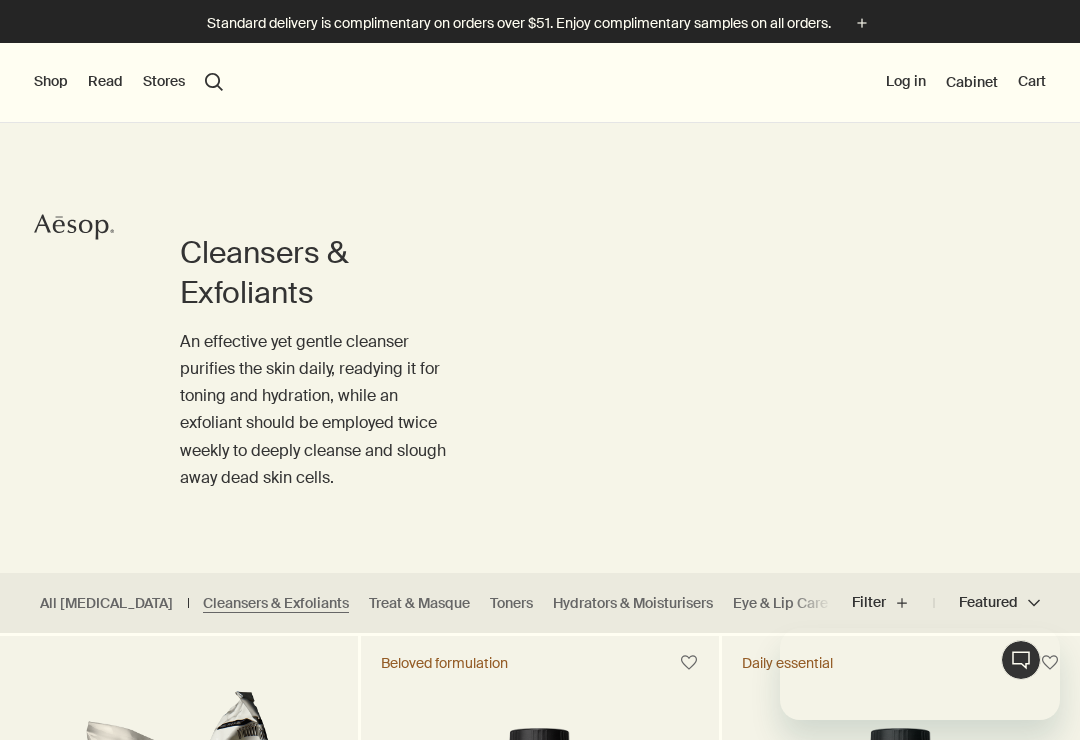 click on "plus" 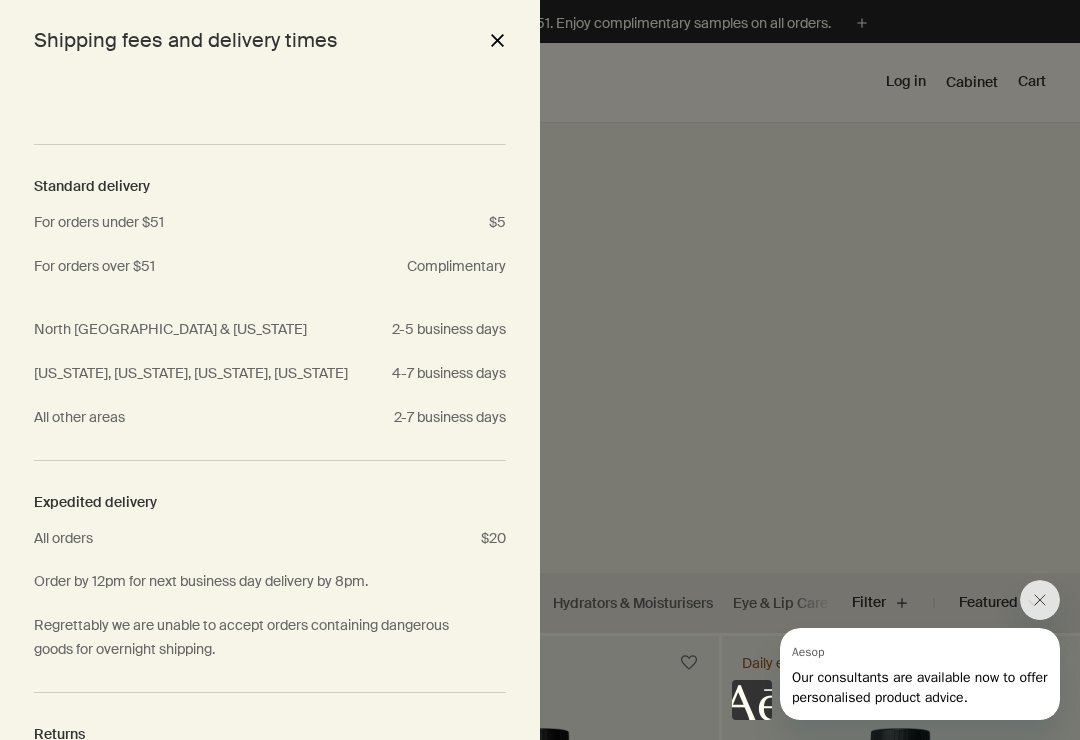 click at bounding box center (540, 370) 